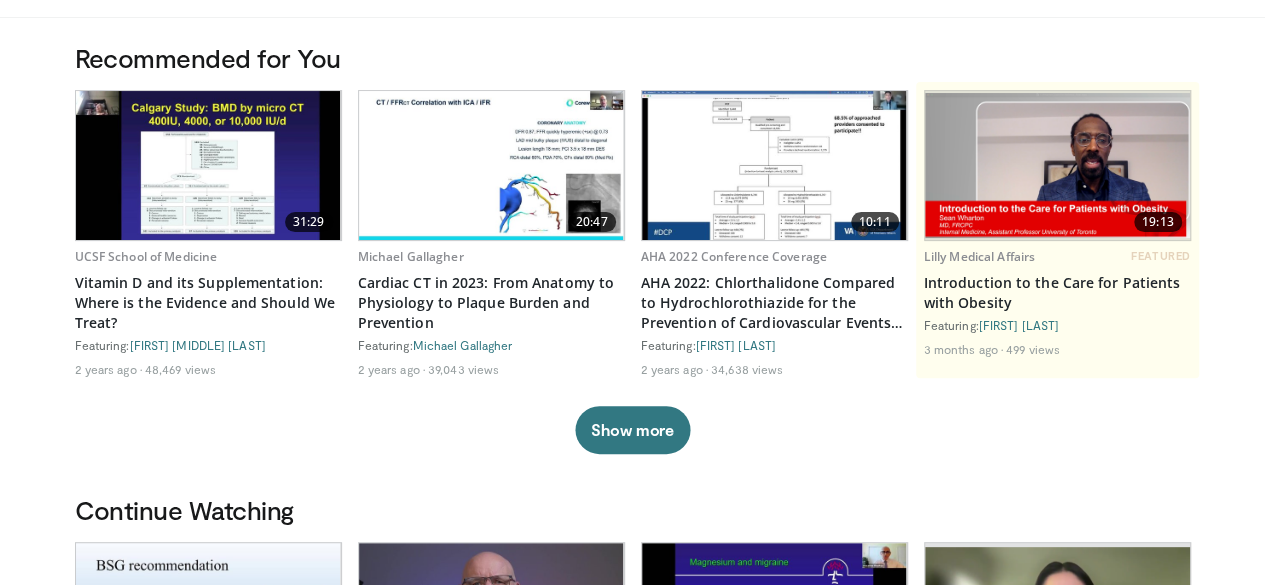 scroll, scrollTop: 113, scrollLeft: 0, axis: vertical 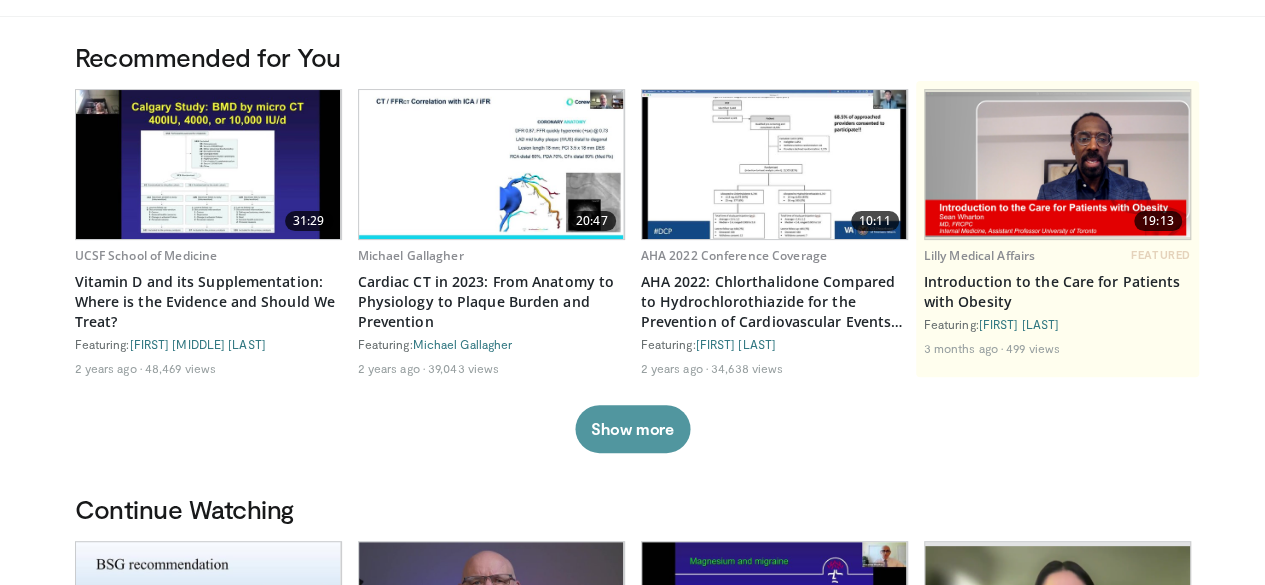 click on "Show more" at bounding box center [632, 429] 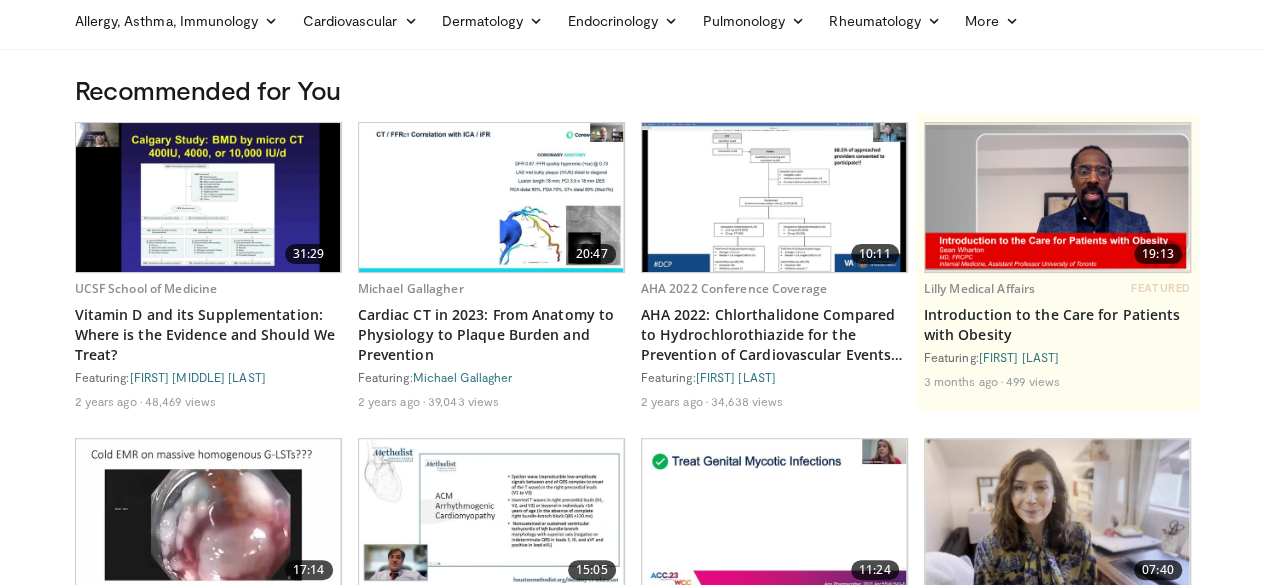 scroll, scrollTop: 79, scrollLeft: 0, axis: vertical 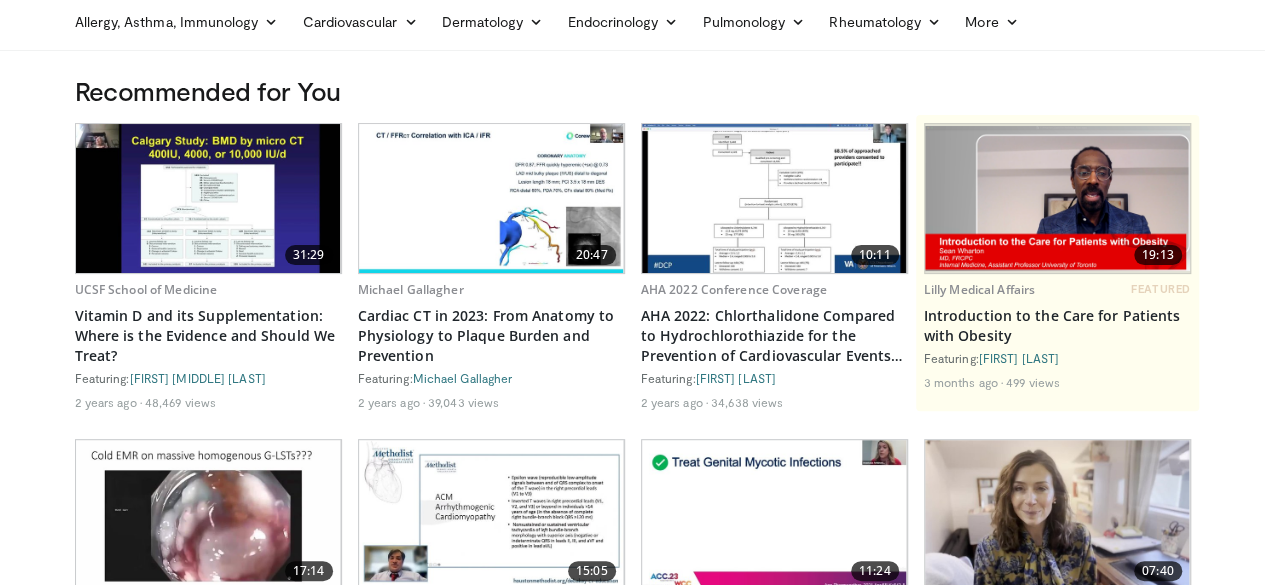 click at bounding box center [774, 198] 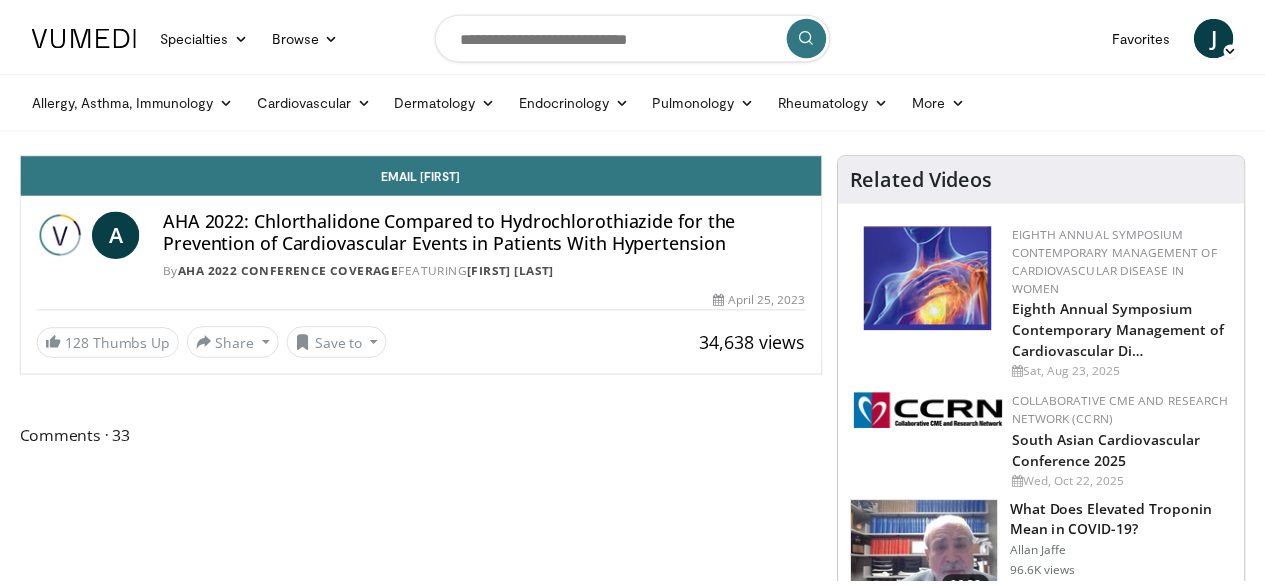 scroll, scrollTop: 0, scrollLeft: 0, axis: both 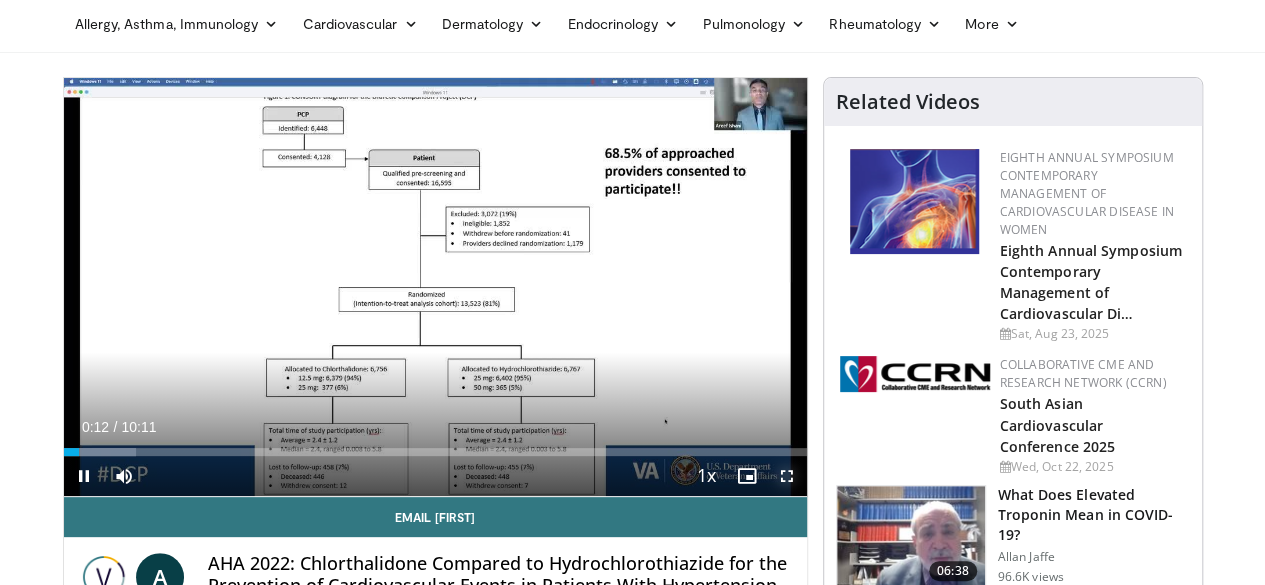 click at bounding box center (787, 476) 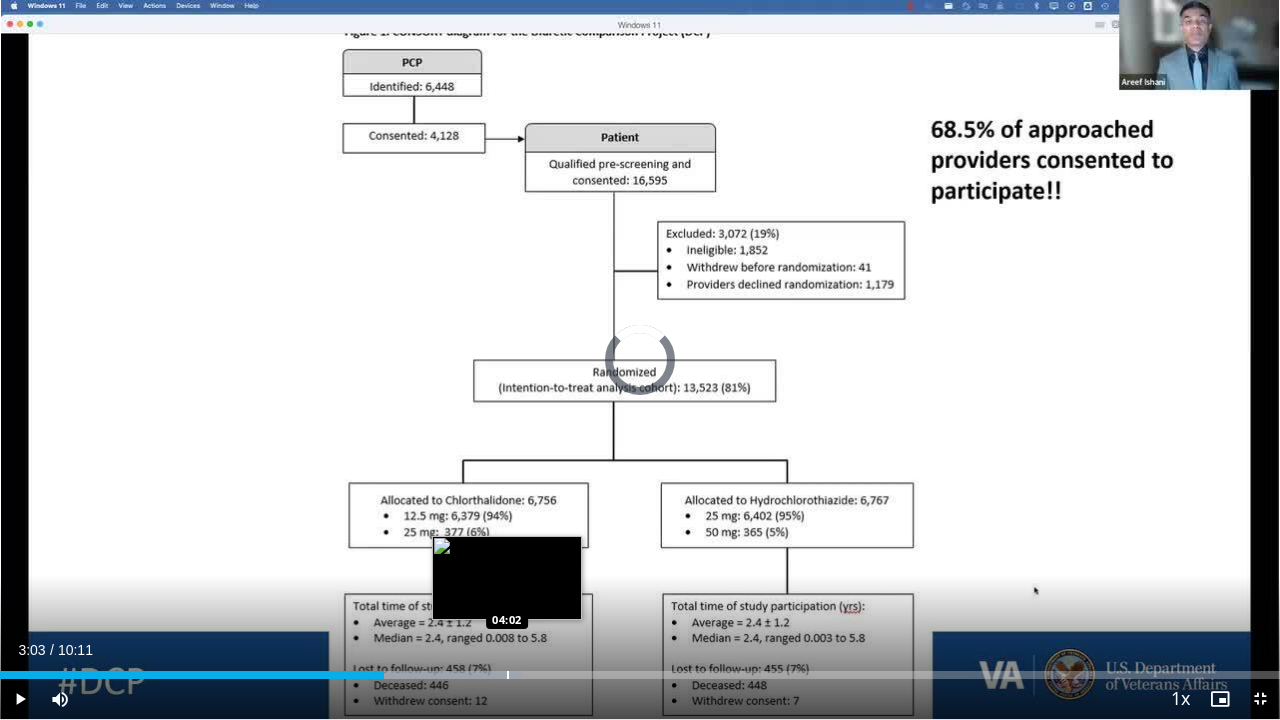 click at bounding box center [508, 675] 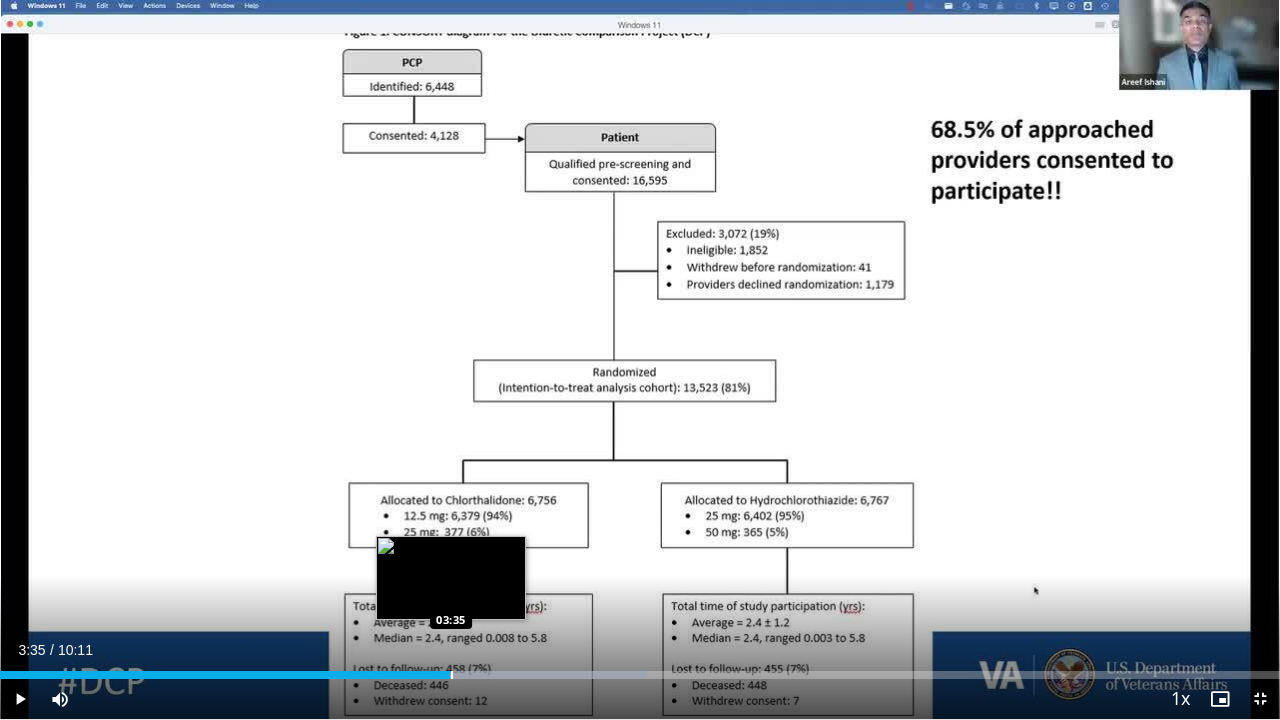 click on "04:04" at bounding box center (225, 675) 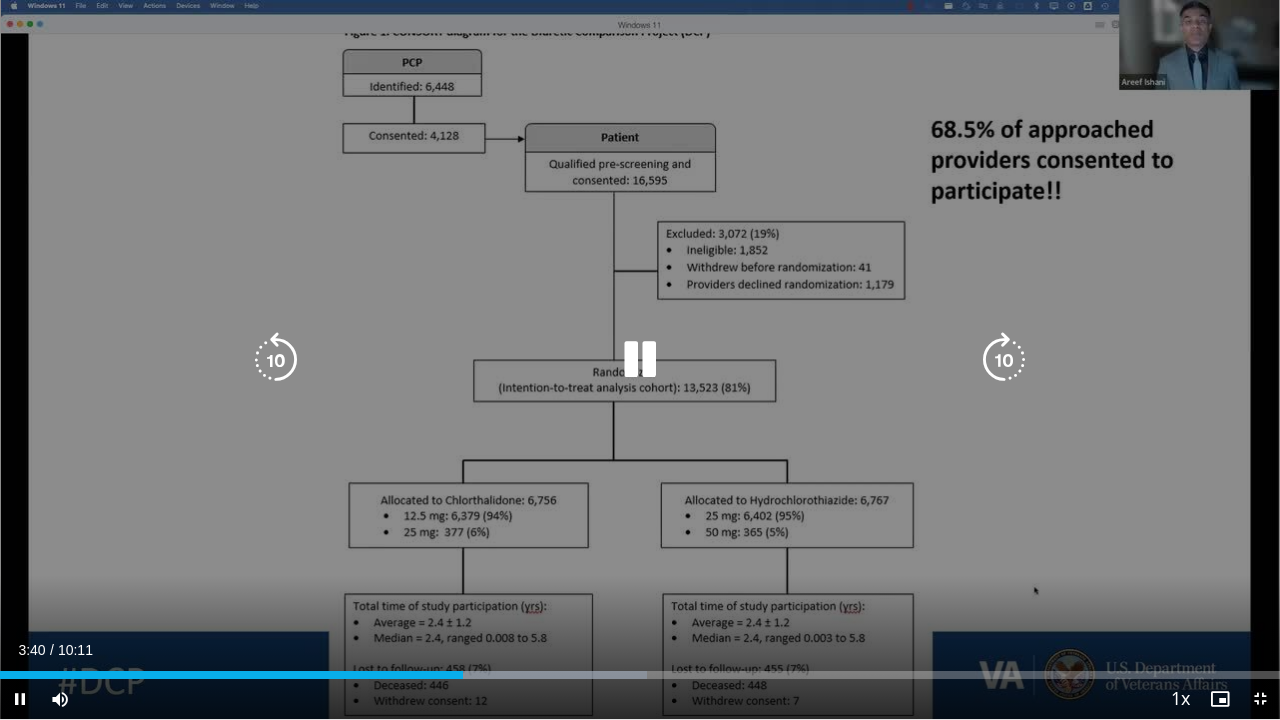 click on "10 seconds
Tap to unmute" at bounding box center [640, 359] 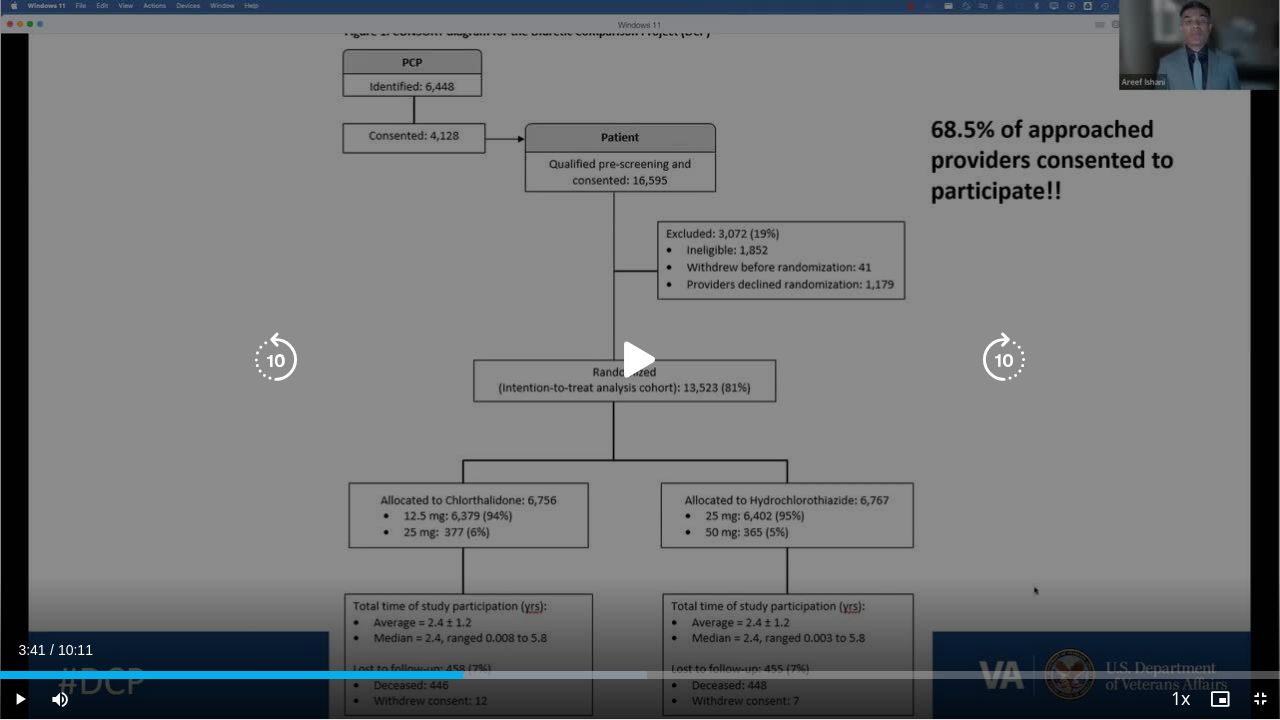 click on "10 seconds
Tap to unmute" at bounding box center (640, 359) 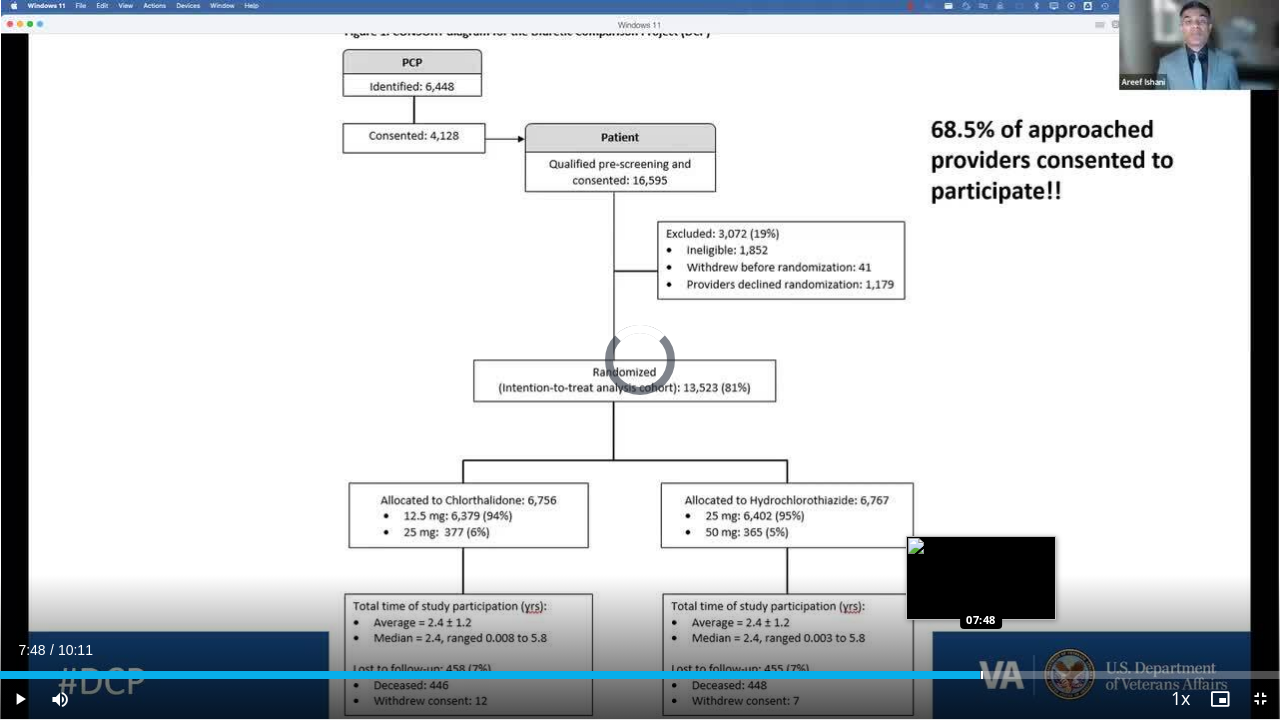 click on "Loaded :  68.53% 05:52 07:48" at bounding box center [640, 669] 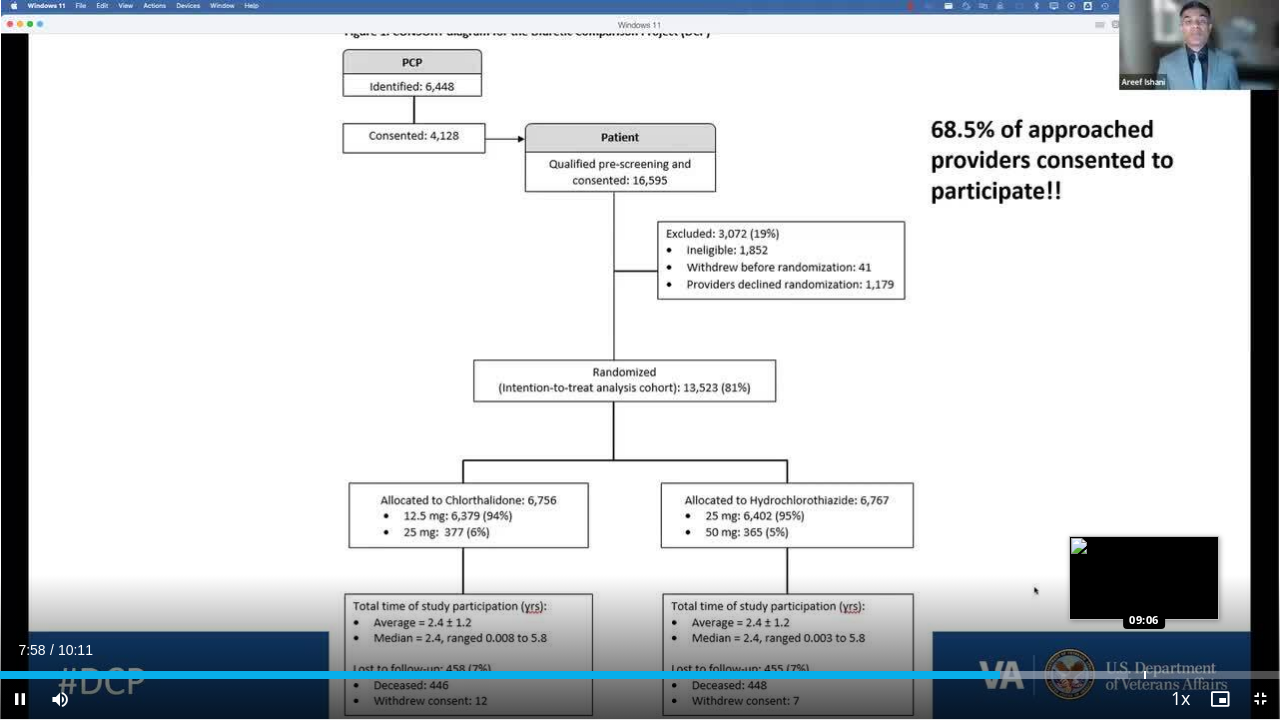 click at bounding box center [1145, 675] 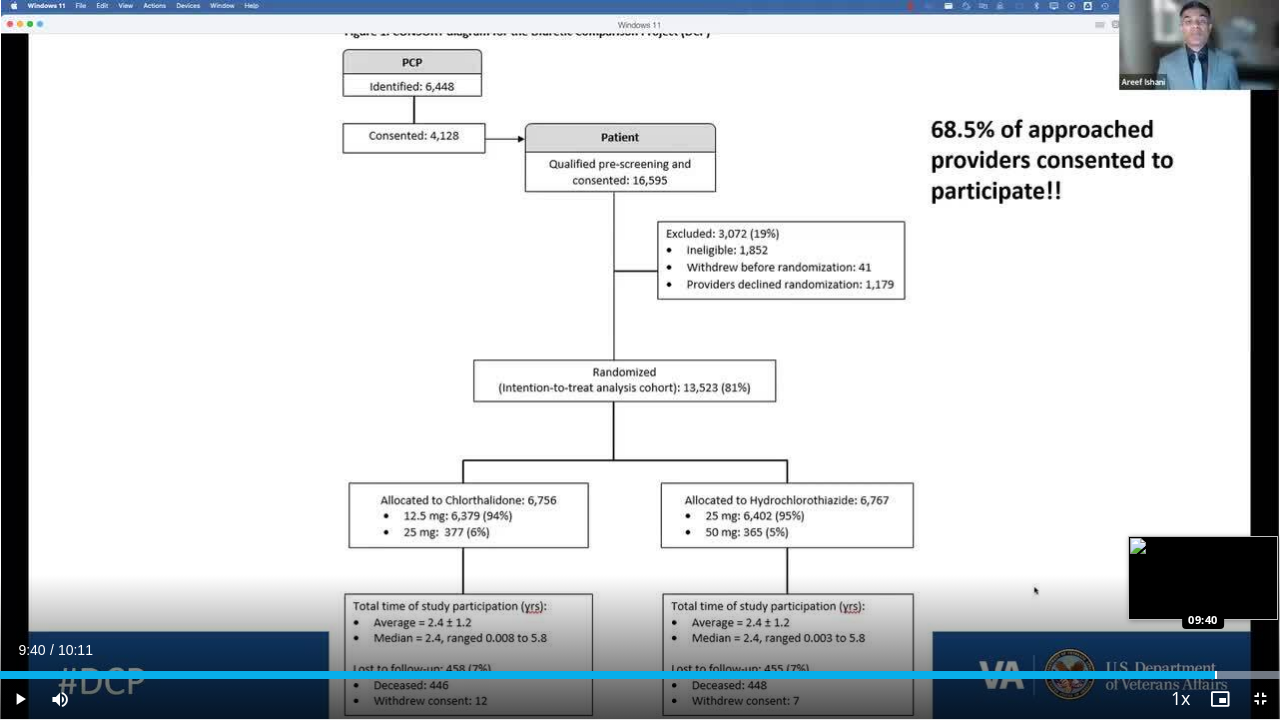 click on "Loaded :  [PERCENTAGE]% [TIME] [TIME]" at bounding box center [640, 669] 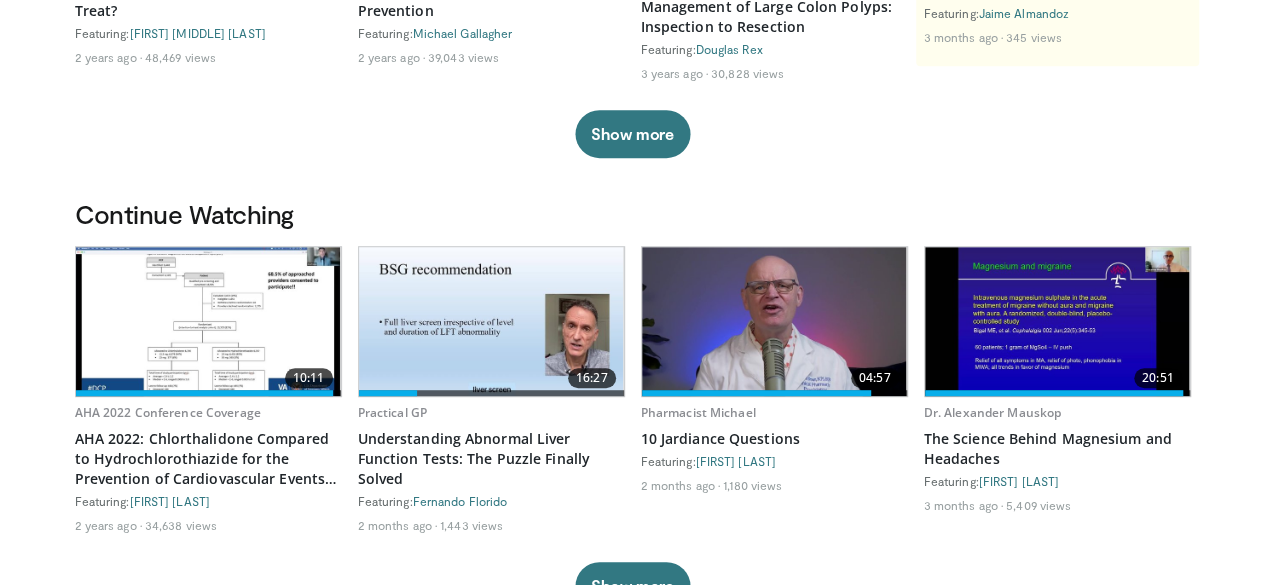 scroll, scrollTop: 425, scrollLeft: 0, axis: vertical 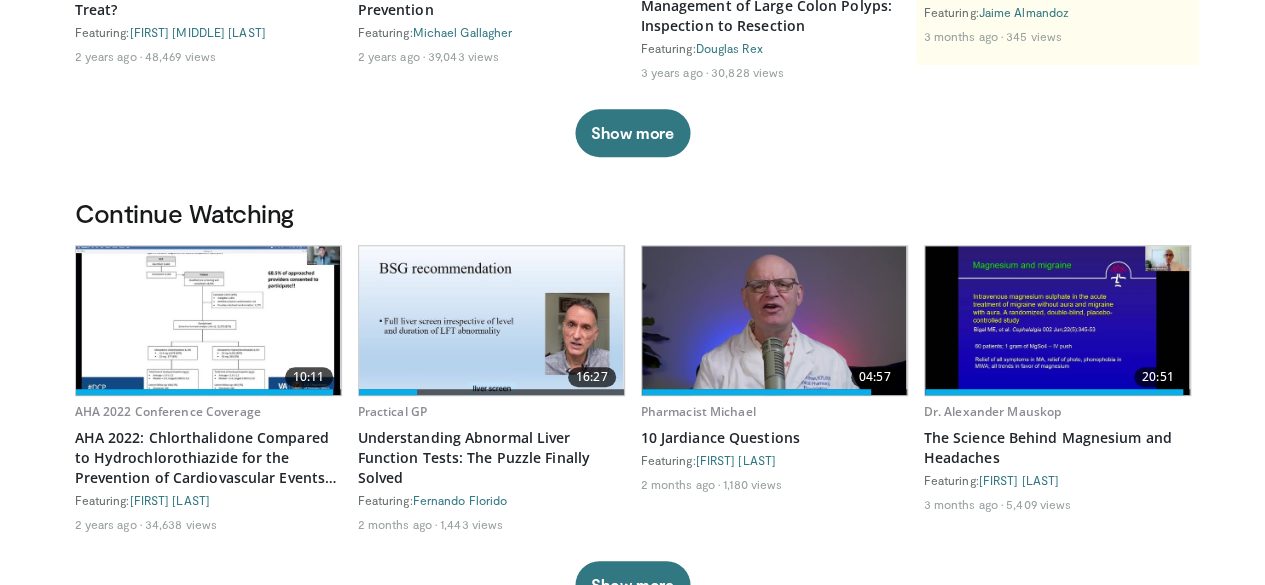 click at bounding box center [491, 320] 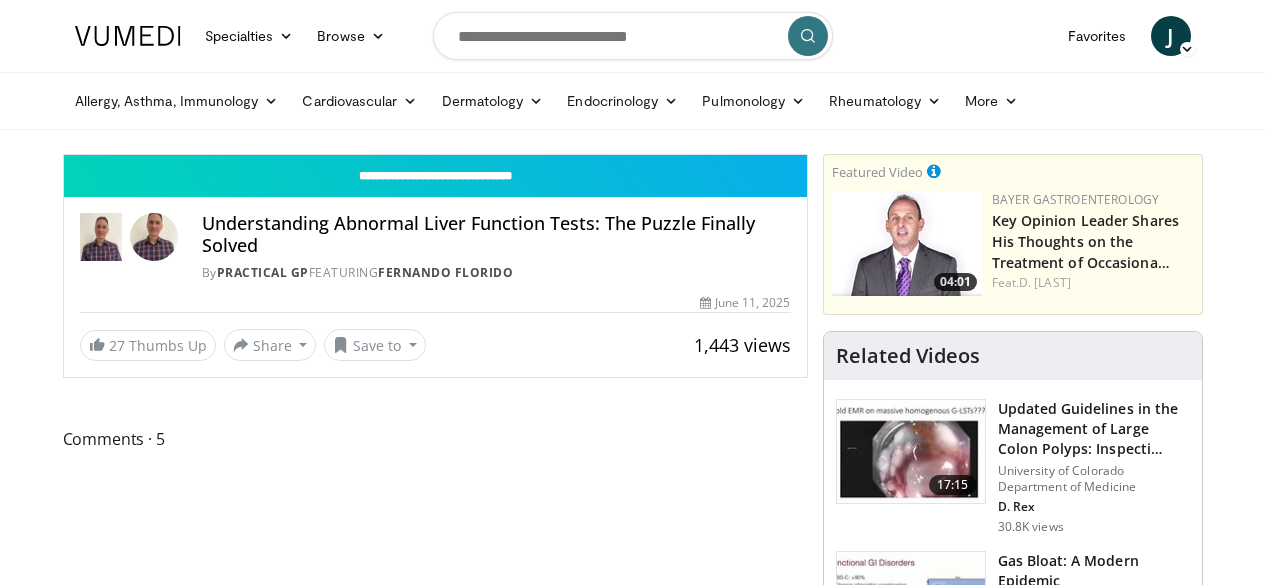 scroll, scrollTop: 0, scrollLeft: 0, axis: both 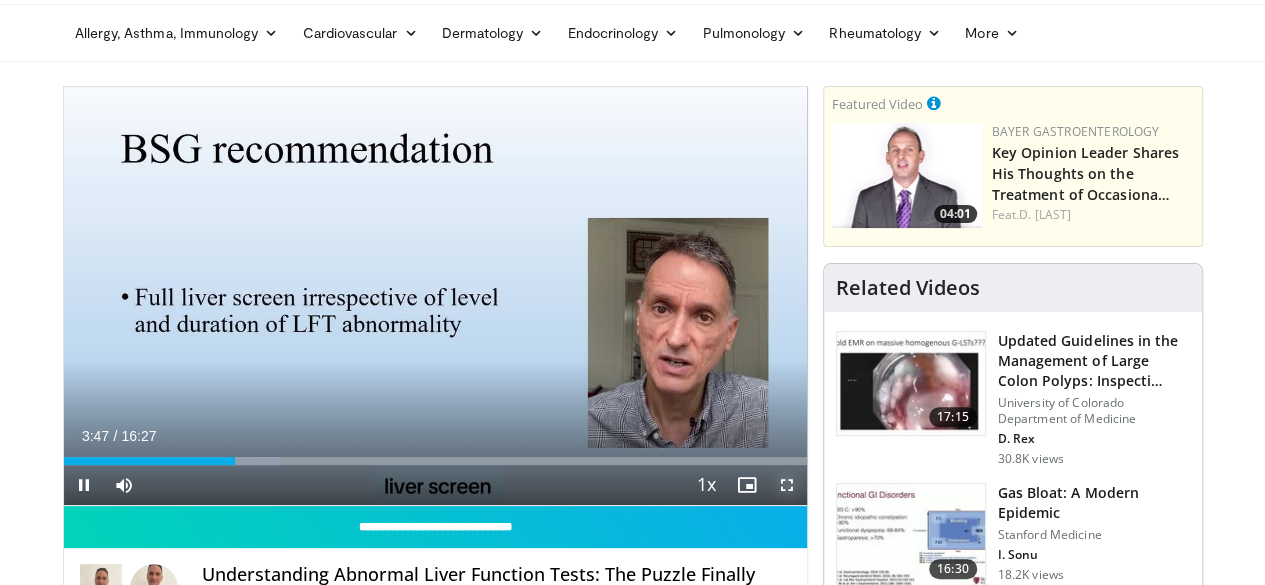 click at bounding box center (787, 485) 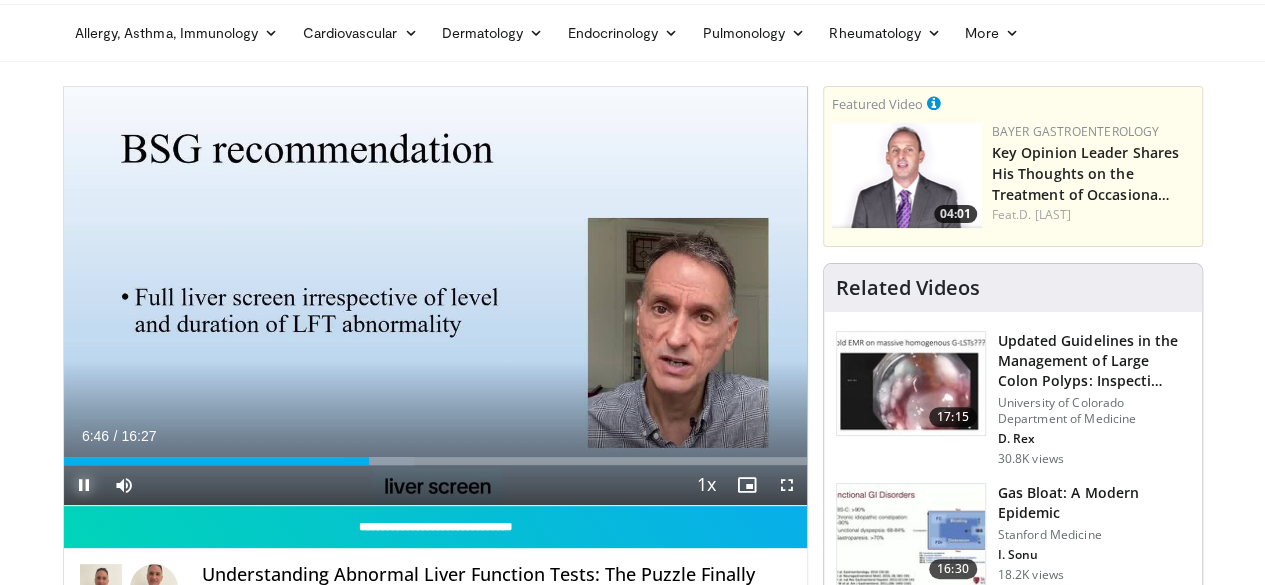 click at bounding box center [84, 485] 